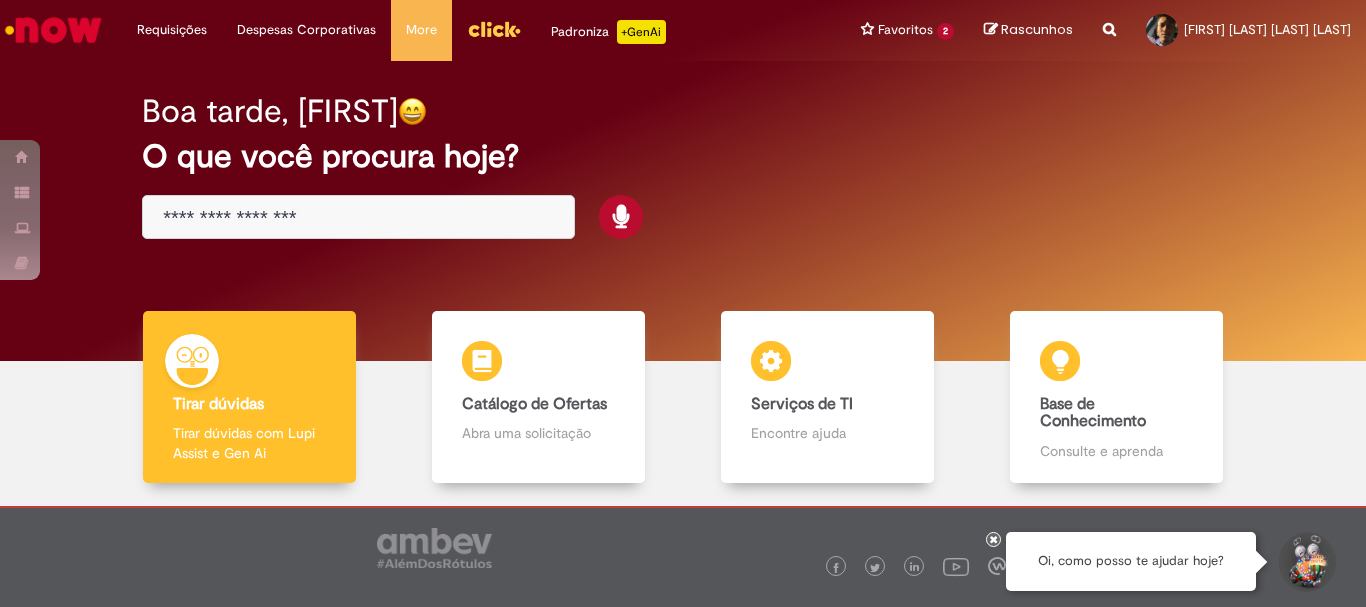 scroll, scrollTop: 0, scrollLeft: 0, axis: both 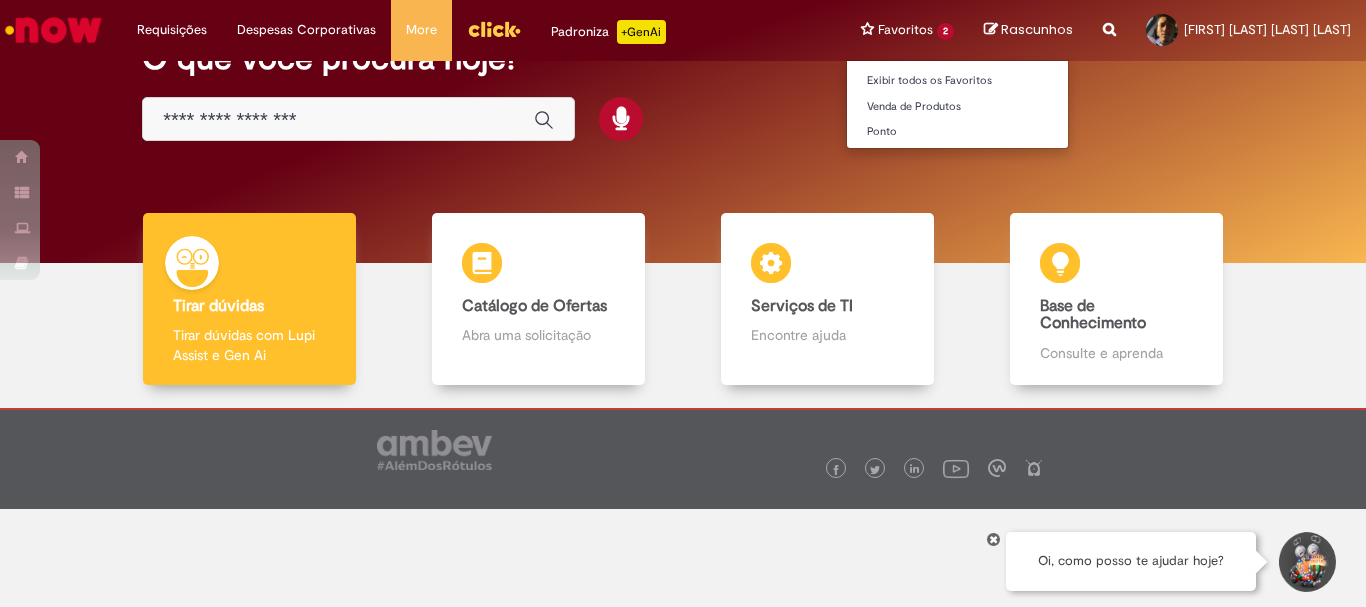click on "Favoritos   2
Exibir todos os Favoritos
Venda de Produtos
Ponto" at bounding box center (907, 30) 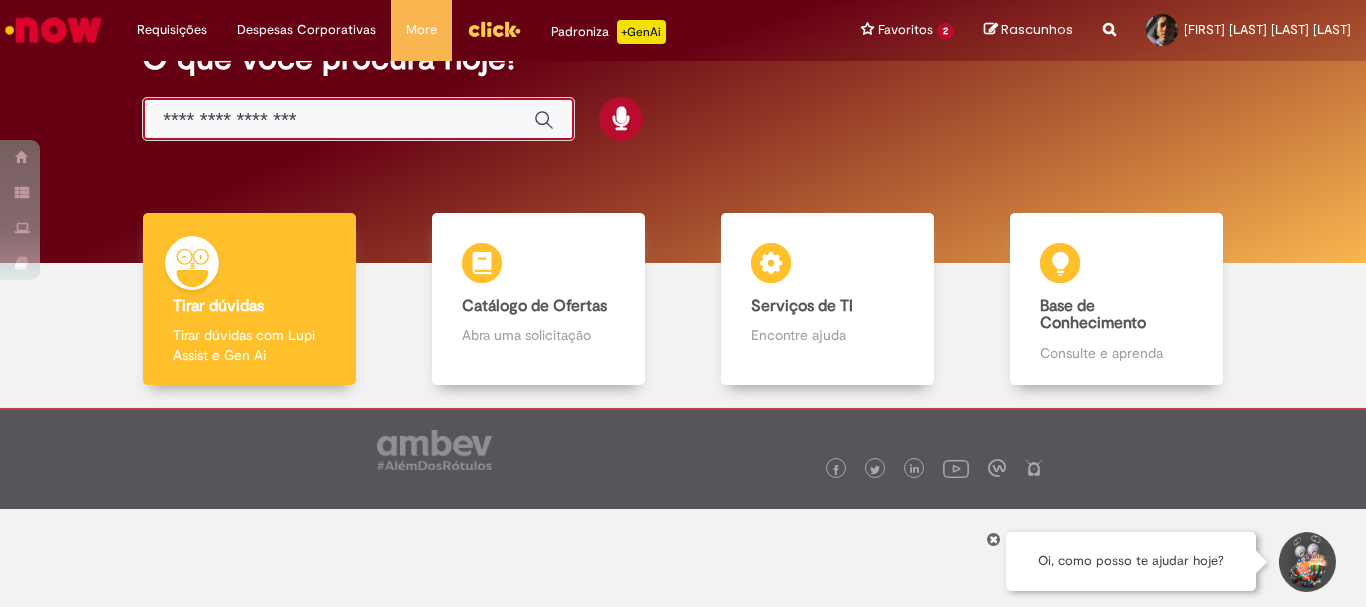 click at bounding box center [338, 120] 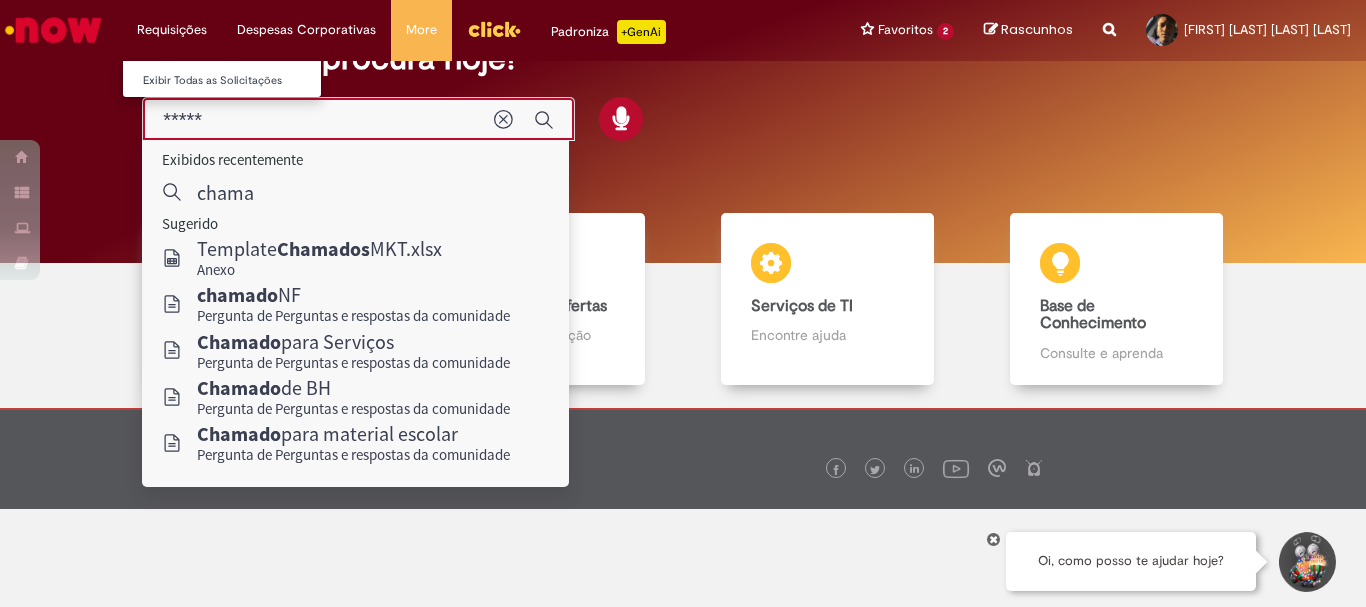 type on "*****" 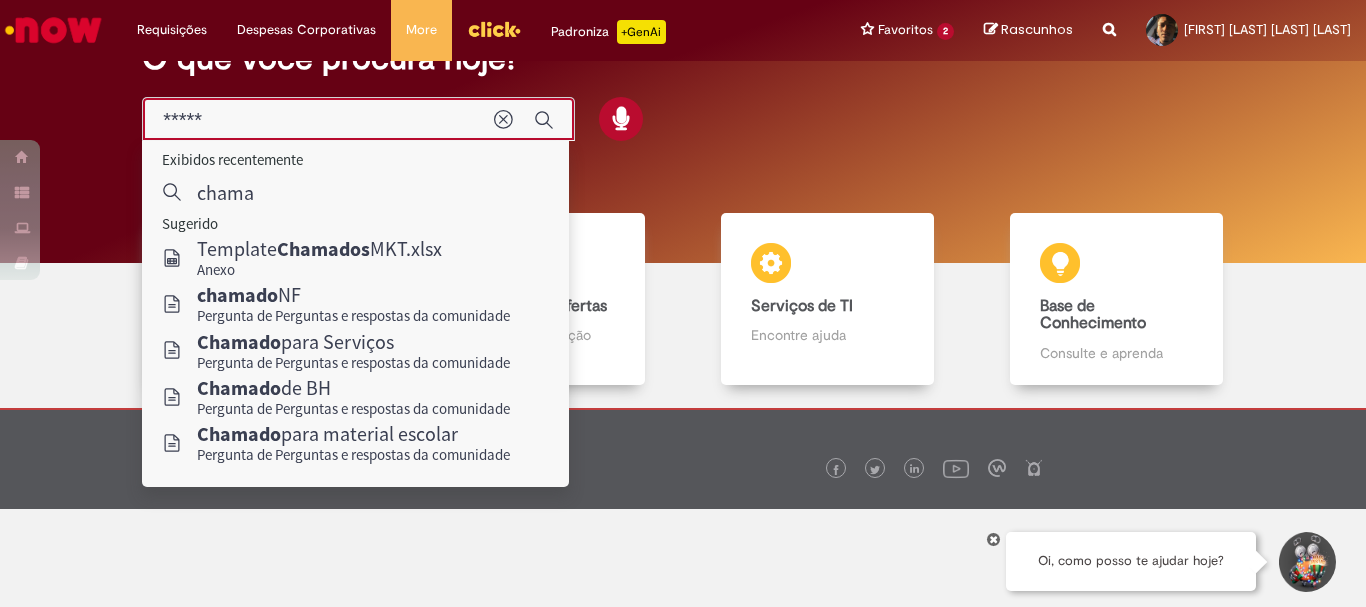 click at bounding box center (53, 30) 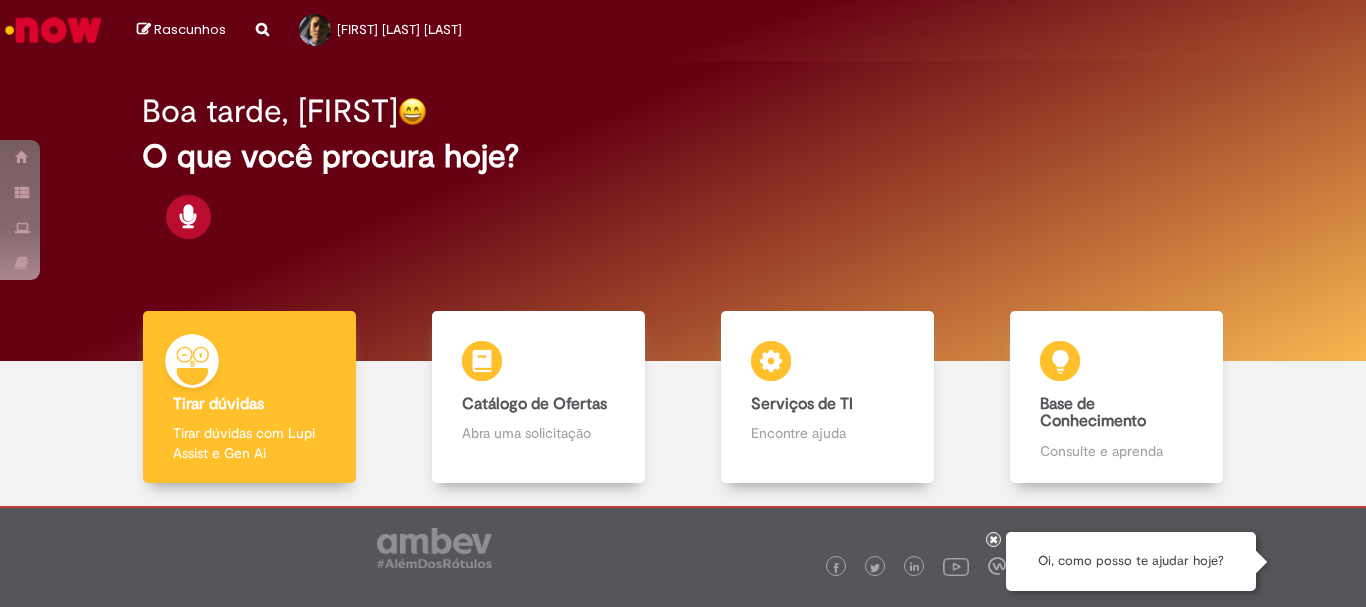 scroll, scrollTop: 0, scrollLeft: 0, axis: both 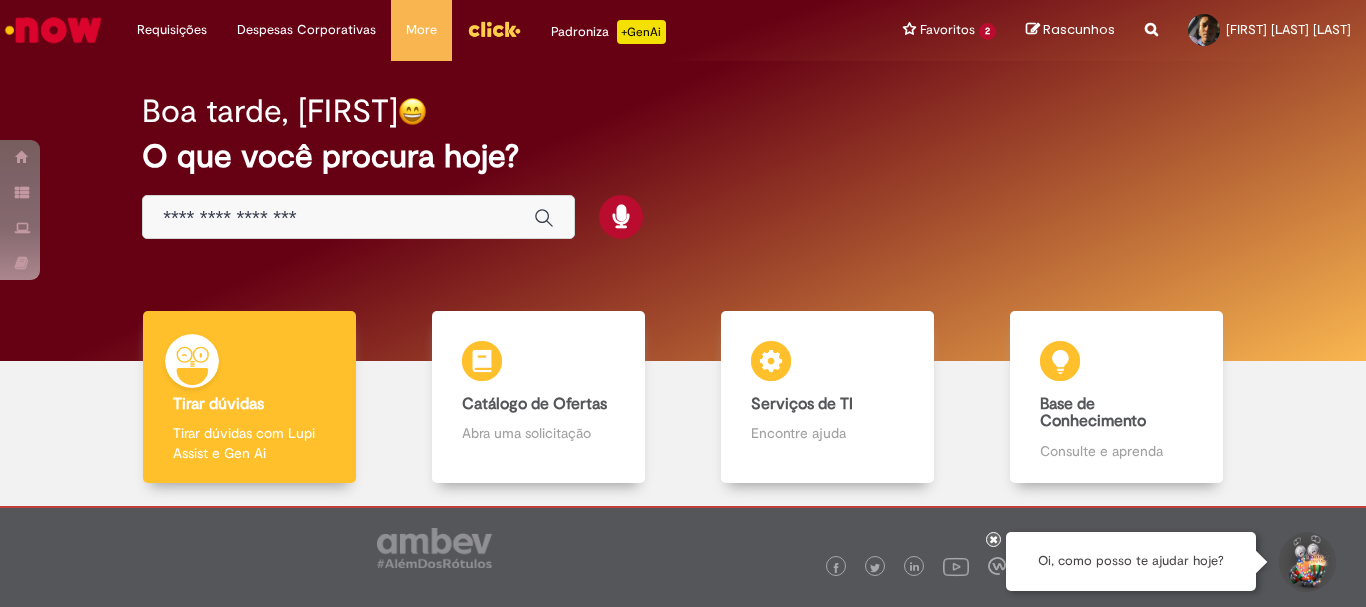 click at bounding box center (1151, 18) 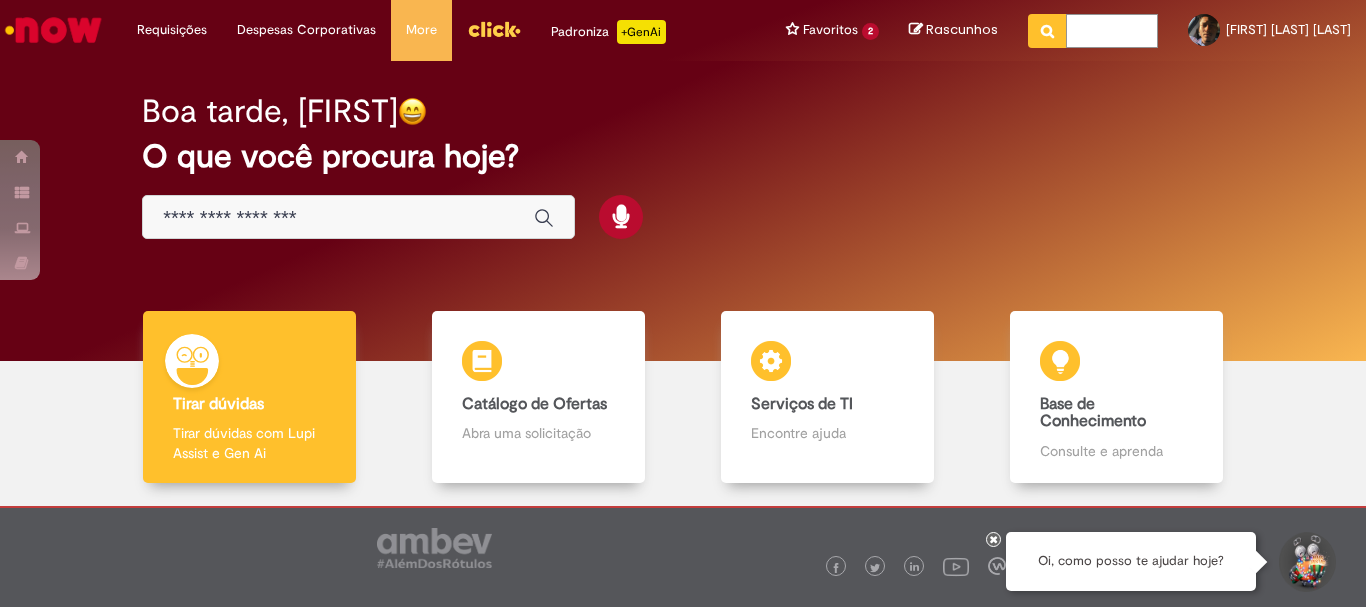 click at bounding box center [1112, 31] 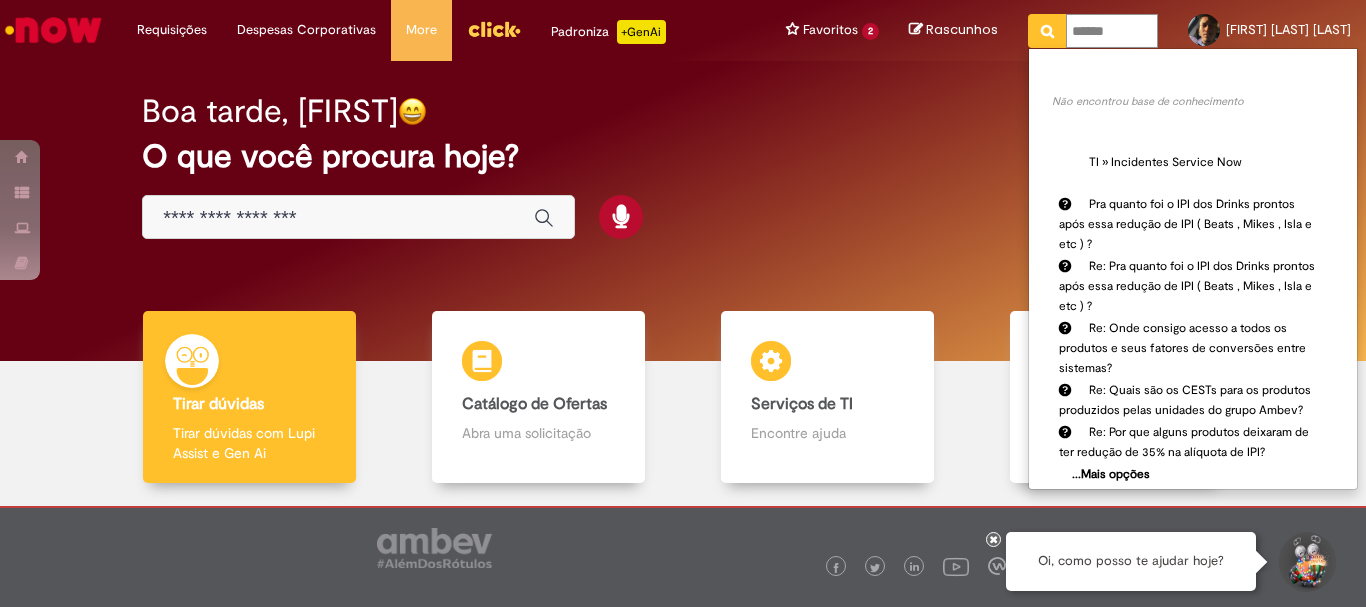 type on "*******" 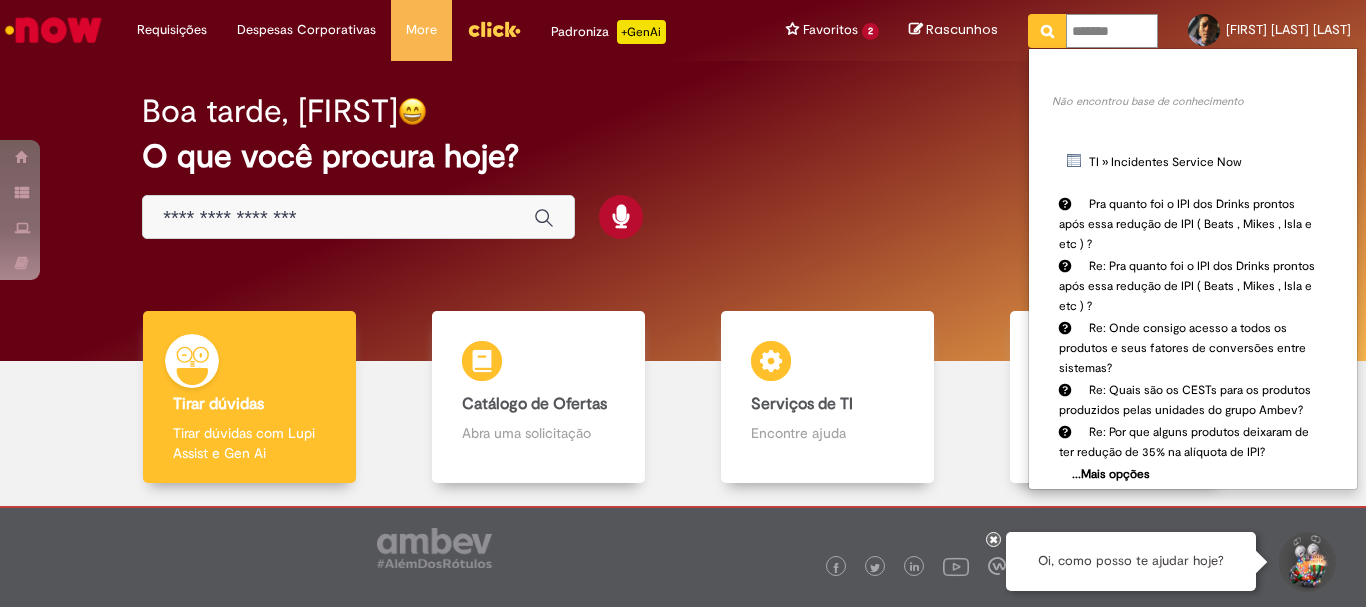 click at bounding box center [1047, 31] 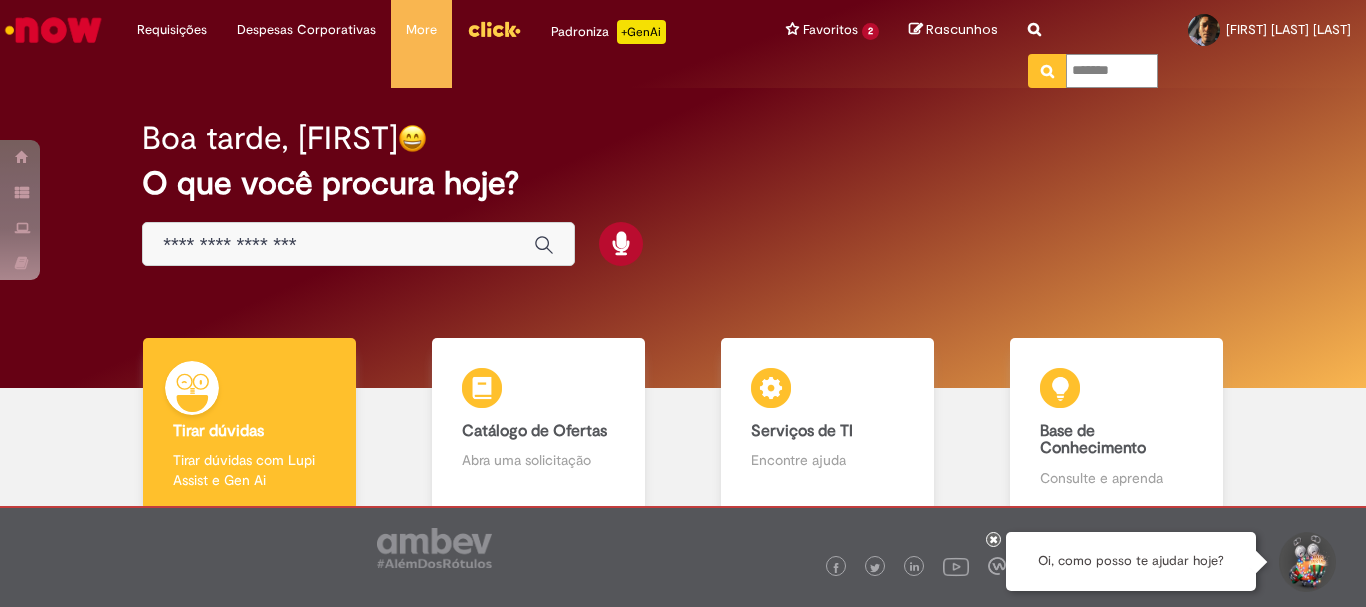 type on "*******" 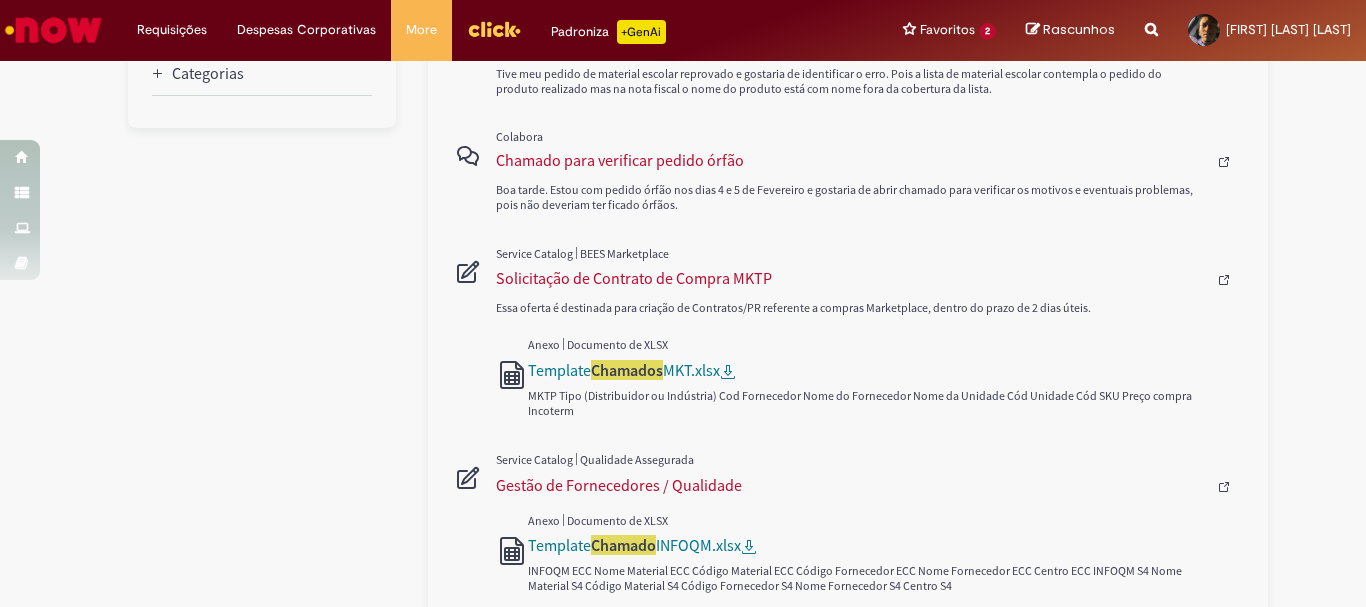 scroll, scrollTop: 600, scrollLeft: 0, axis: vertical 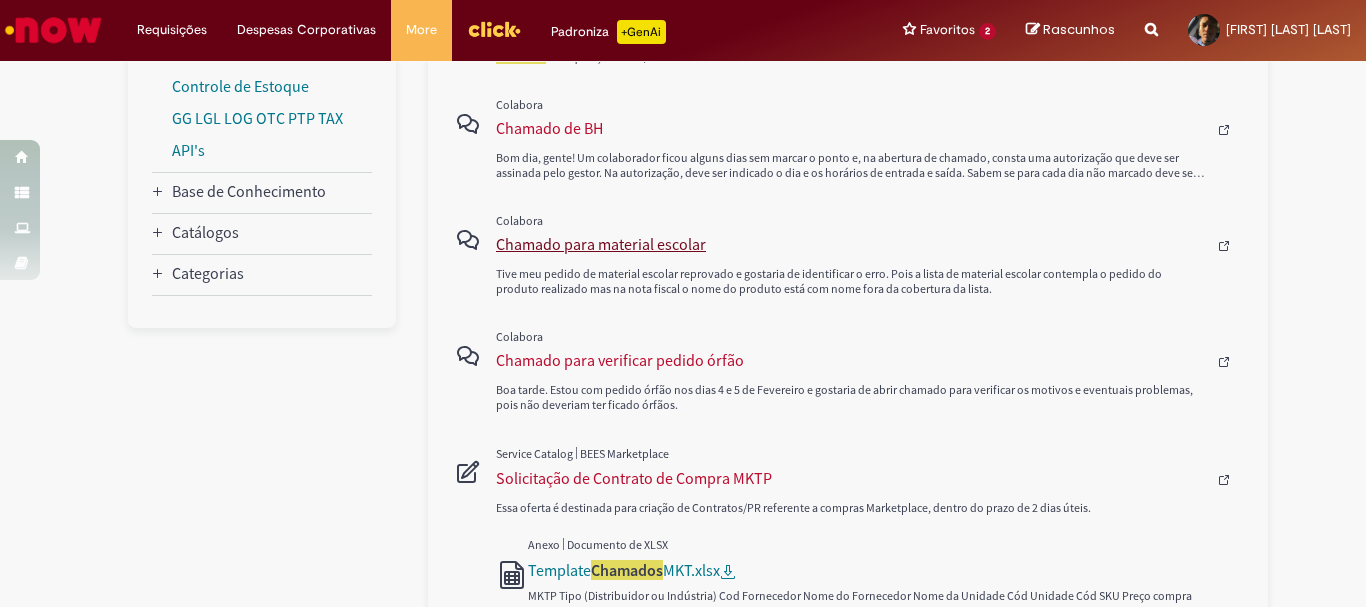 click on "Chamado para material escolar" at bounding box center [851, 244] 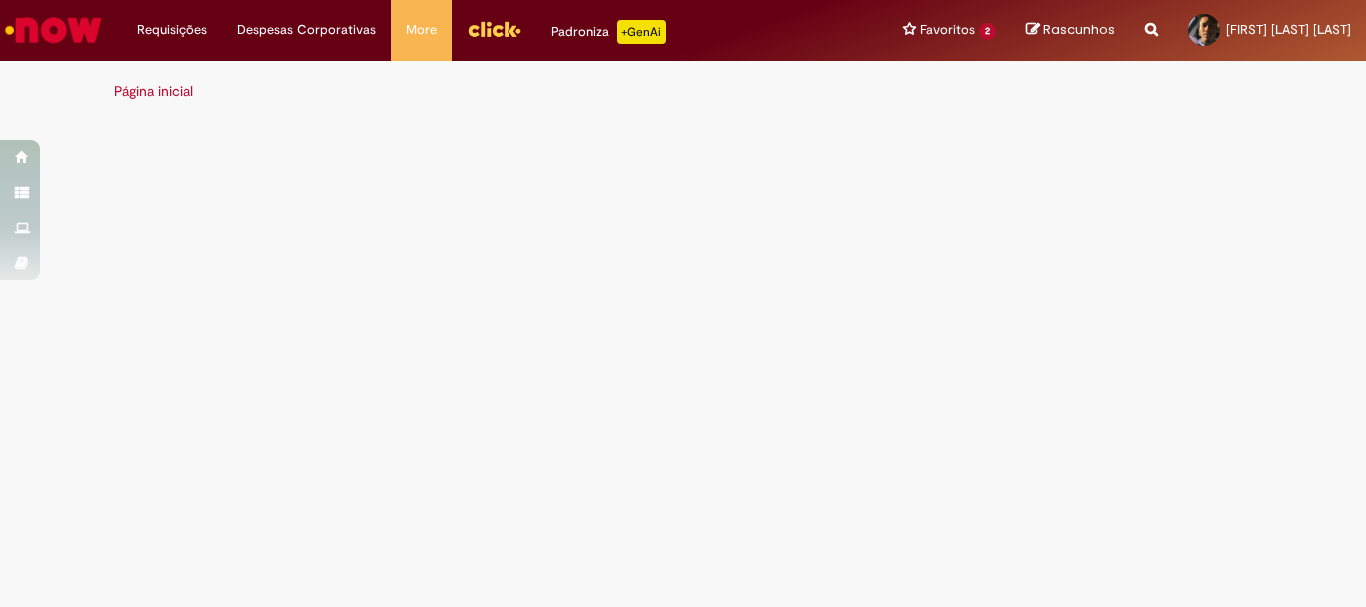 scroll, scrollTop: 0, scrollLeft: 0, axis: both 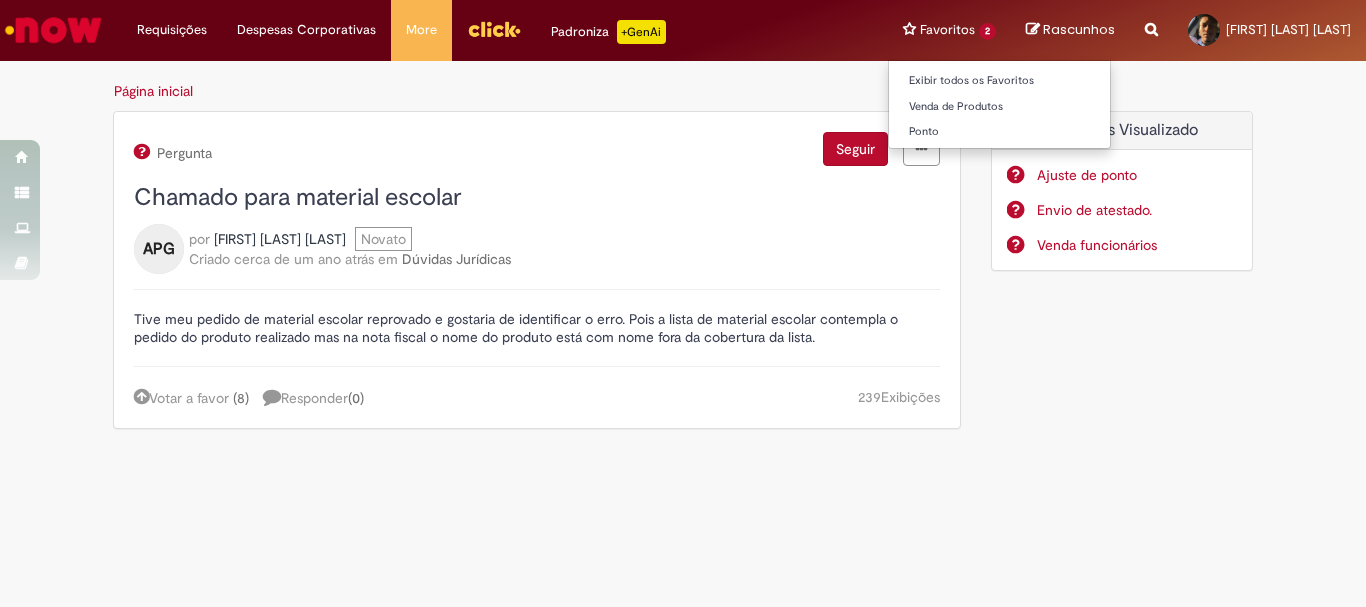 click on "Favoritos   2
Exibir todos os Favoritos
Venda de Produtos
Ponto" at bounding box center [949, 30] 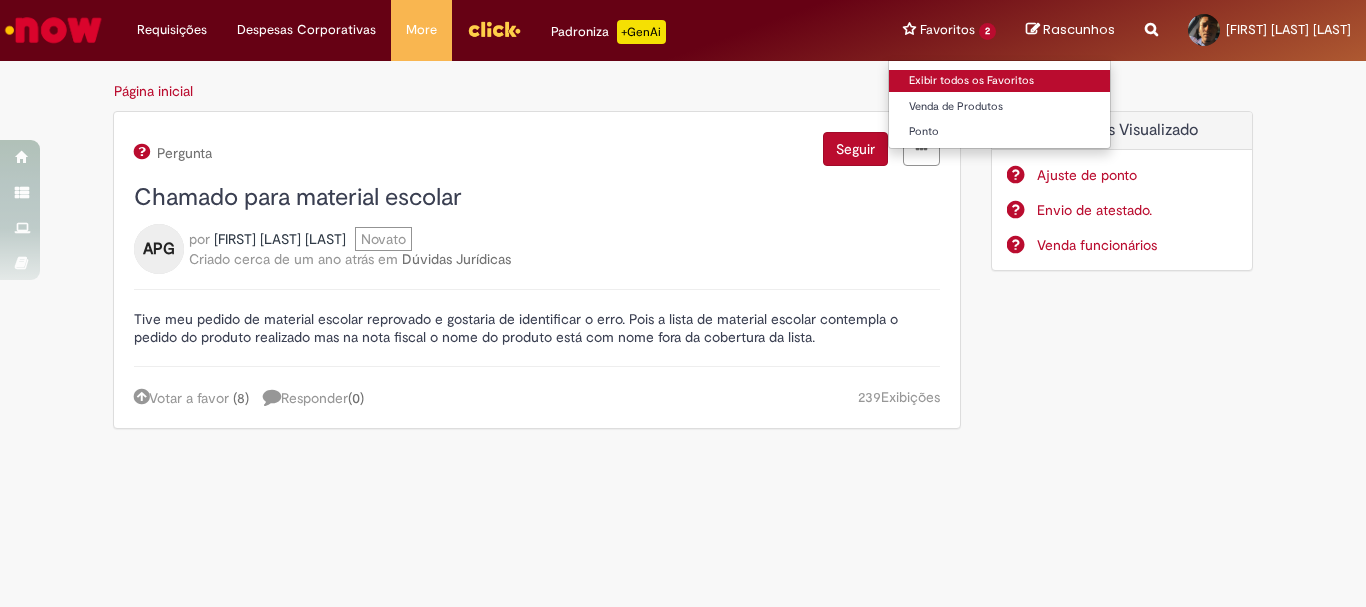 click on "Exibir todos os Favoritos" at bounding box center [999, 81] 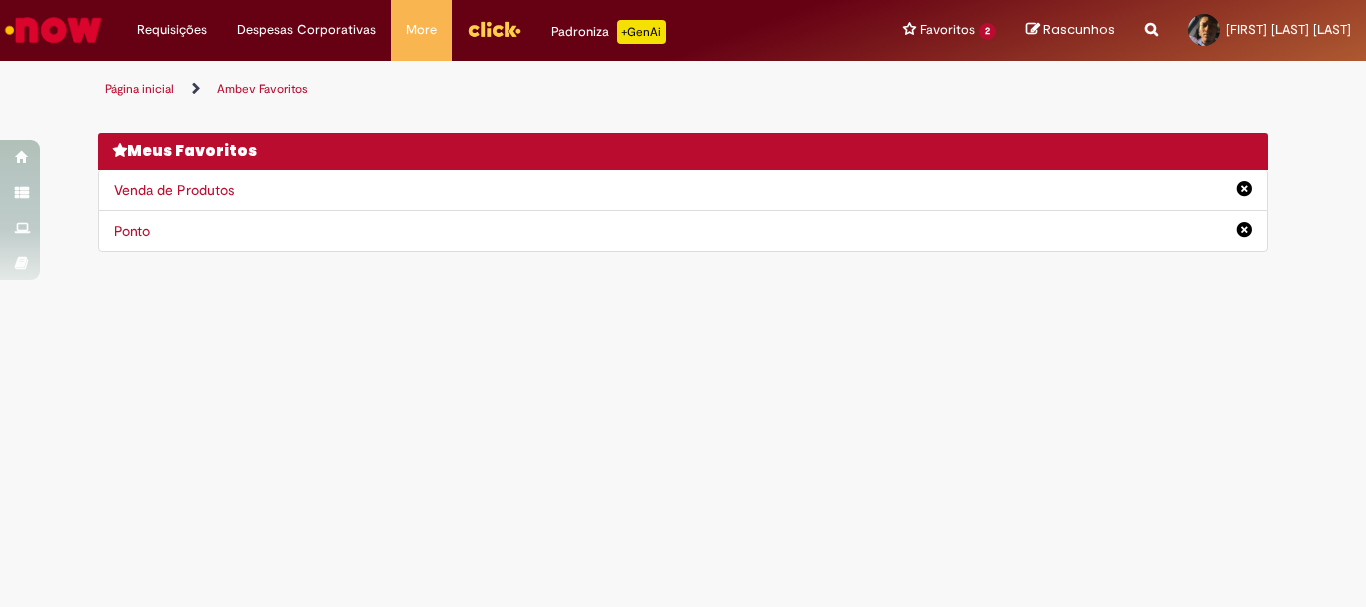 click on "Ponto" at bounding box center (683, 231) 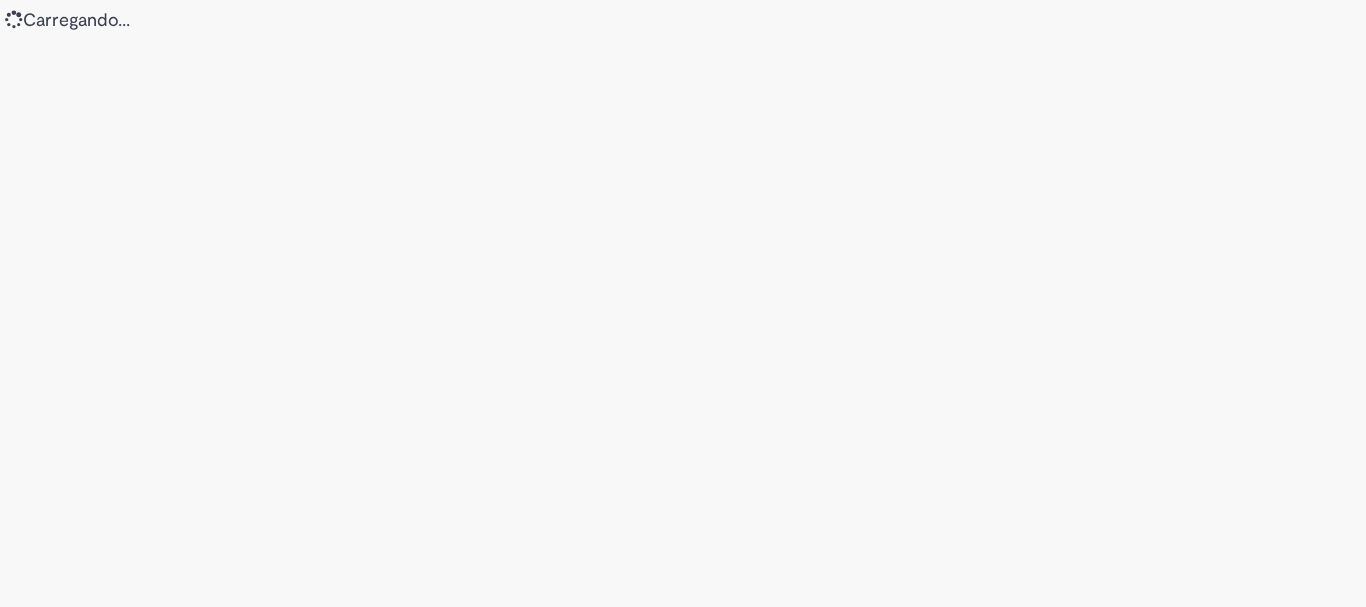 scroll, scrollTop: 0, scrollLeft: 0, axis: both 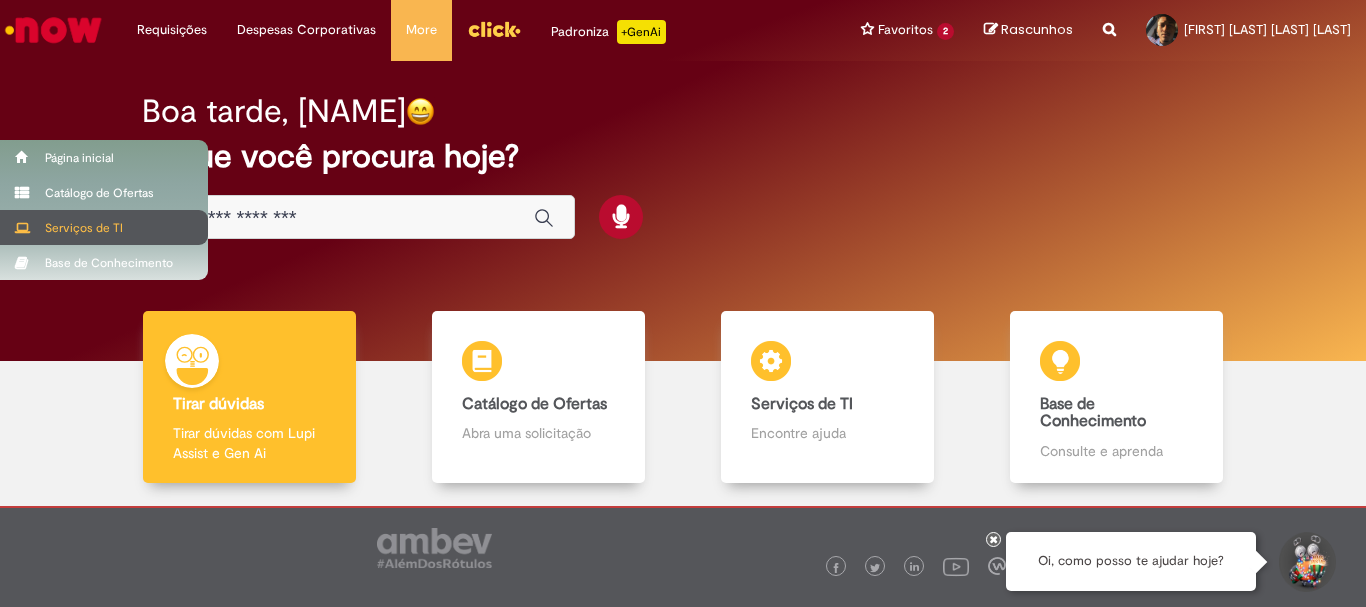 click on "Serviços de TI" at bounding box center [104, 227] 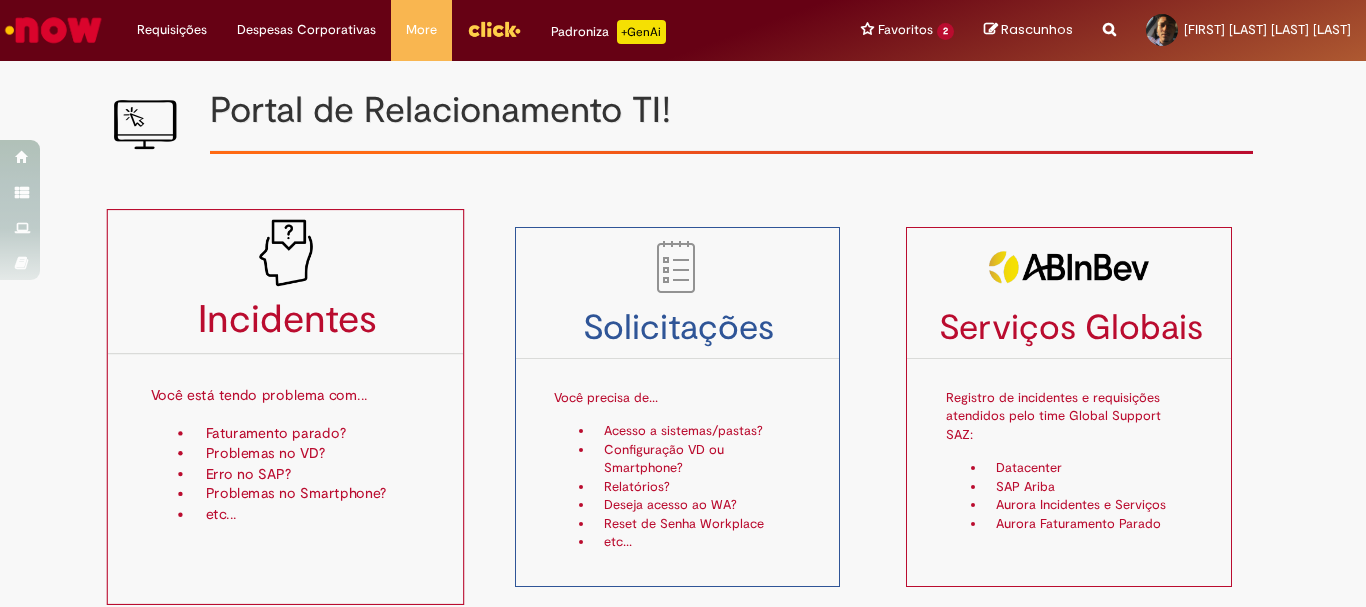 click on "Você está tendo problema com..." at bounding box center (286, 386) 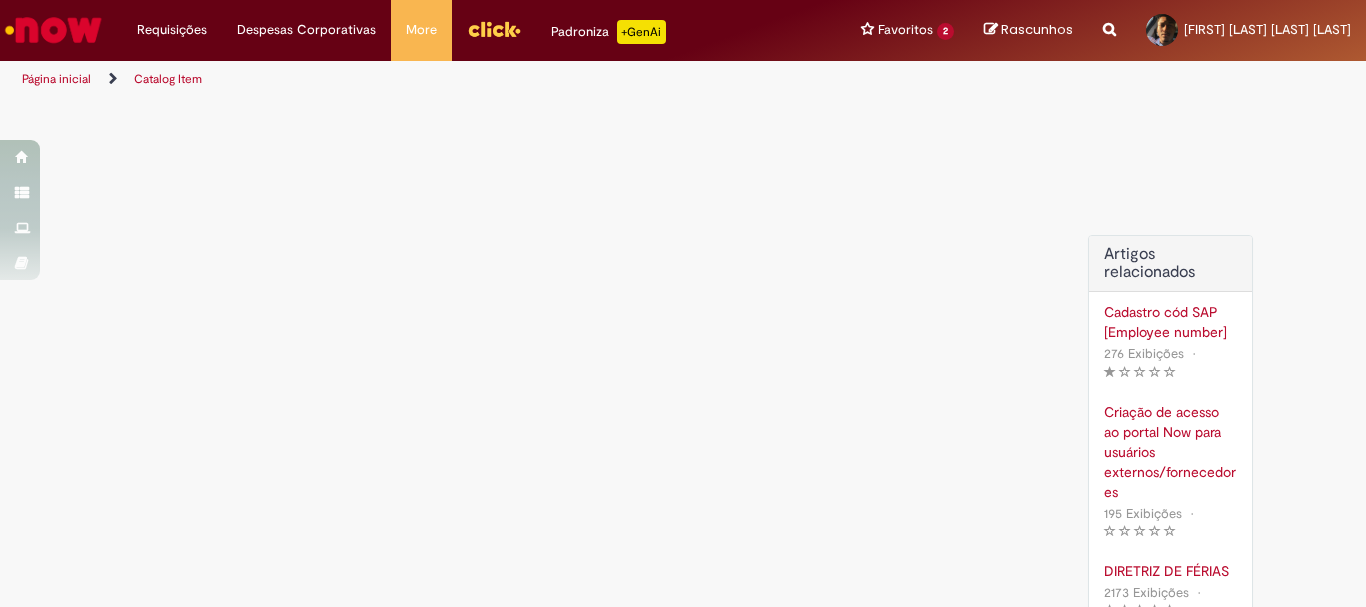 scroll, scrollTop: 47, scrollLeft: 0, axis: vertical 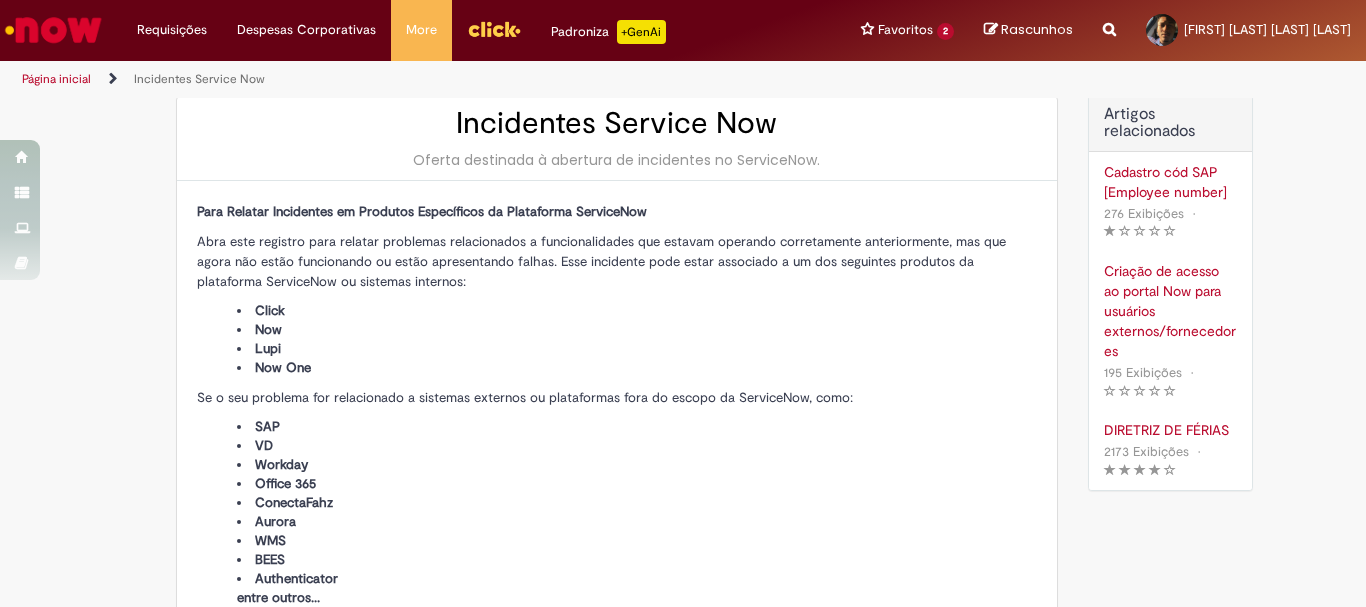 type on "**********" 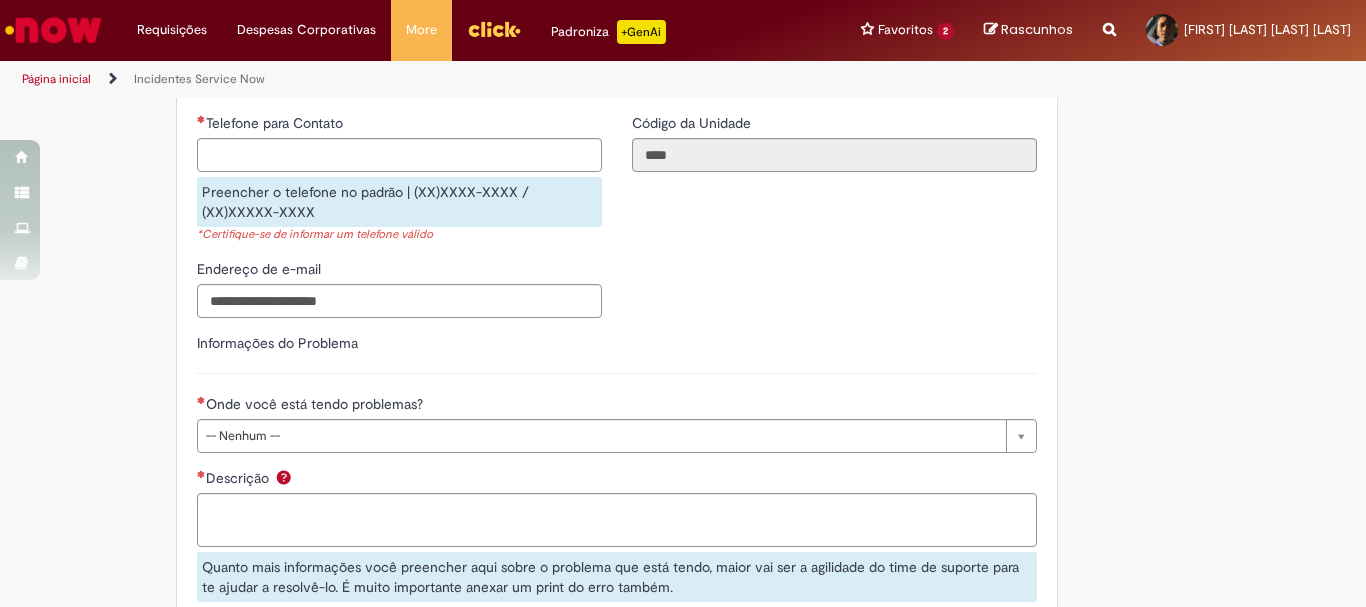 scroll, scrollTop: 947, scrollLeft: 0, axis: vertical 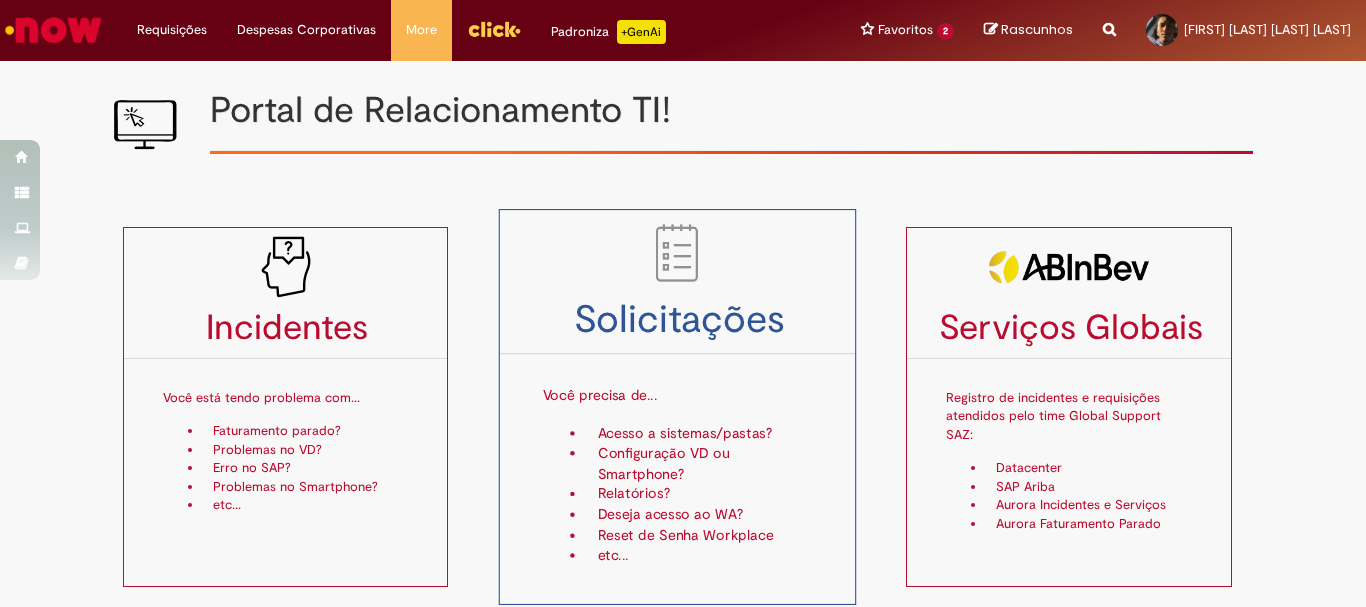 click on "Solicitações
Você precisa de...
Acesso a sistemas/pastas?
Configuração VD ou Smartphone?
Relatórios?
Deseja acesso ao WA?
Reset de Senha Workplace
etc..." at bounding box center [677, 407] 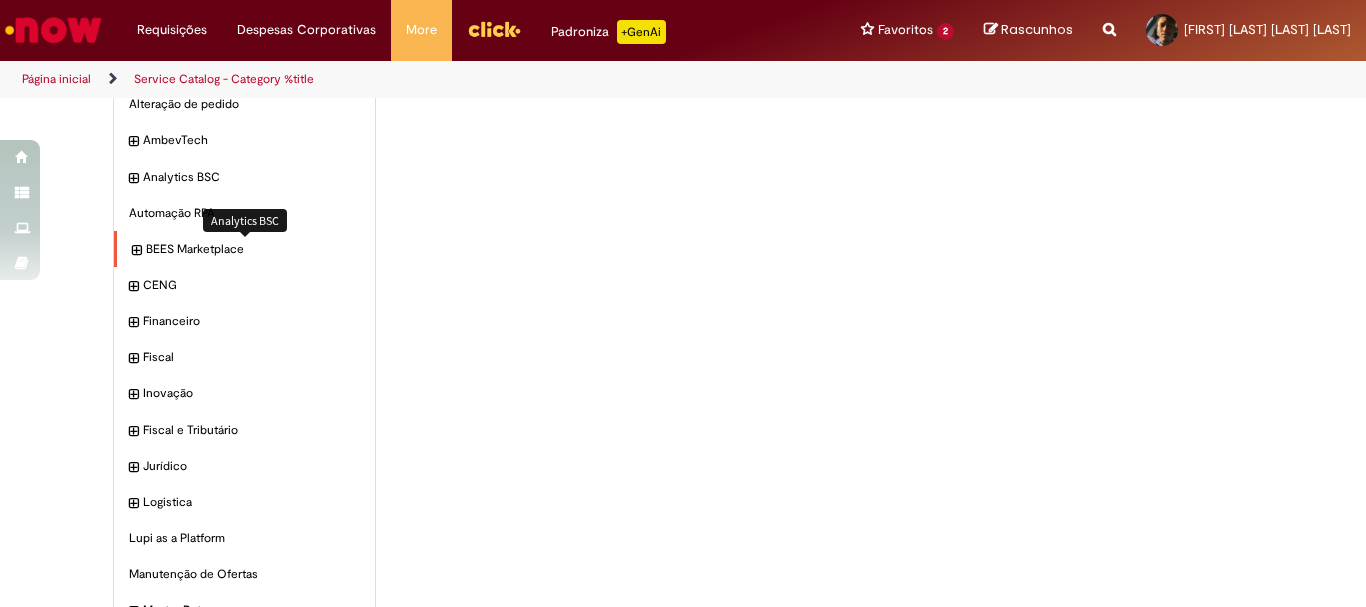 scroll, scrollTop: 0, scrollLeft: 0, axis: both 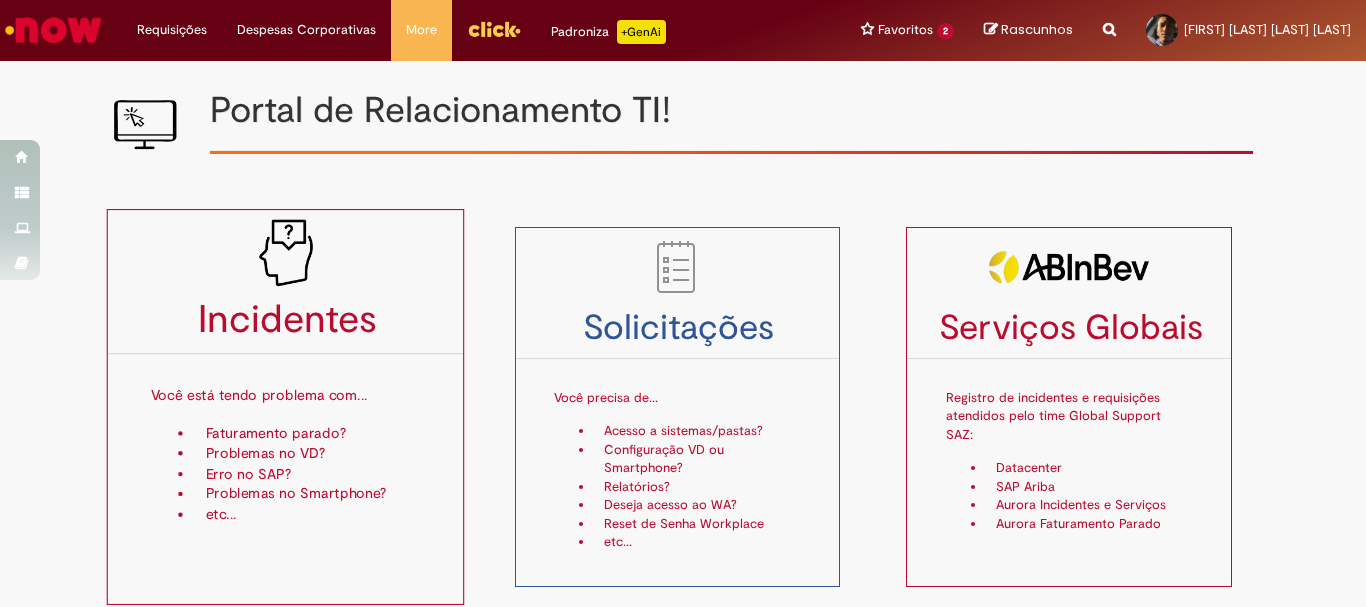 click on "Incidentes
Você está tendo problema com...
Faturamento parado?
Problemas no VD?
Erro no SAP?
Problemas no Smartphone?
etc..." at bounding box center (286, 407) 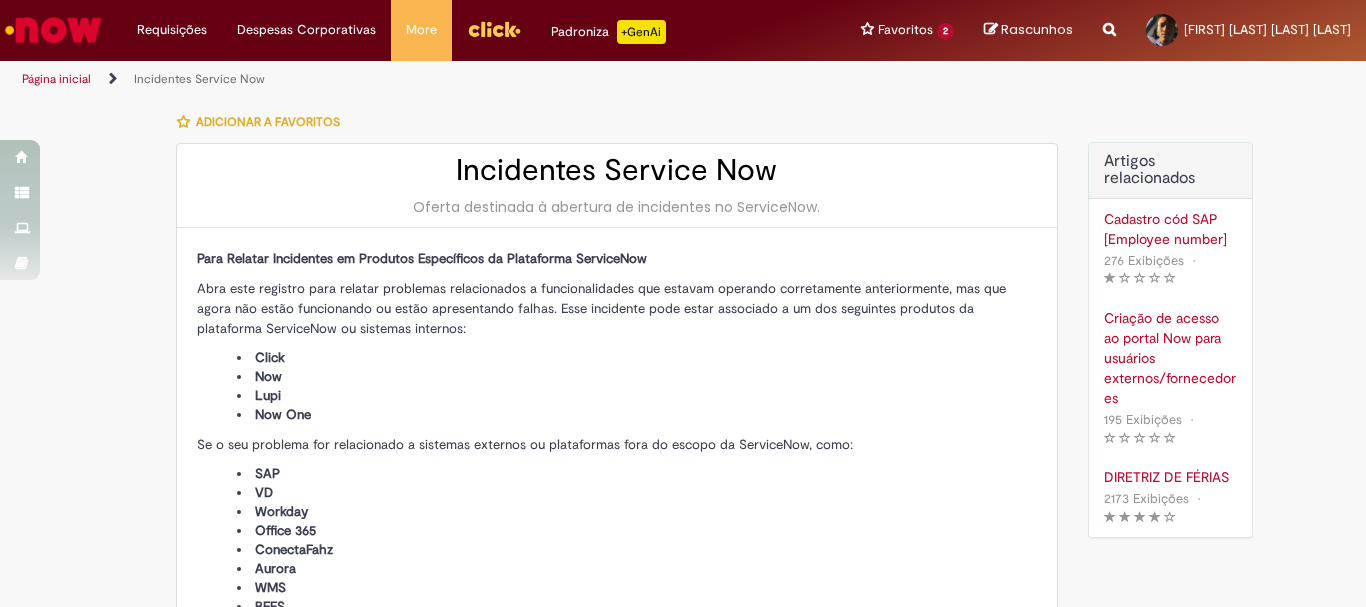 type on "**********" 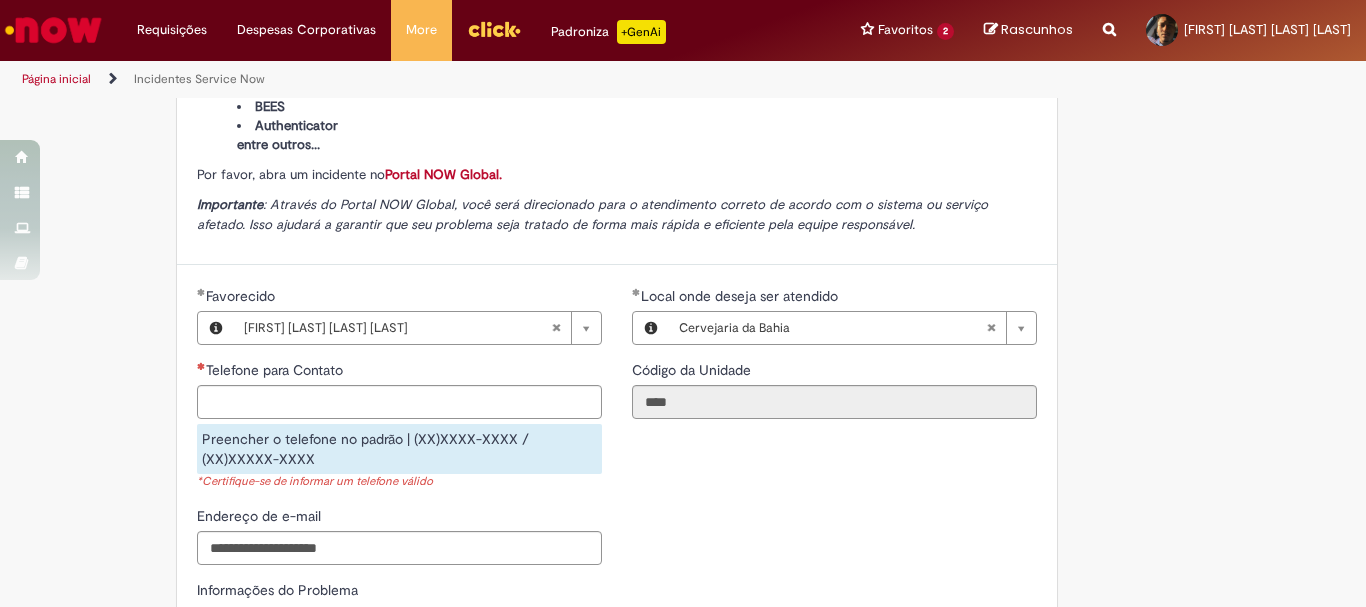 scroll, scrollTop: 800, scrollLeft: 0, axis: vertical 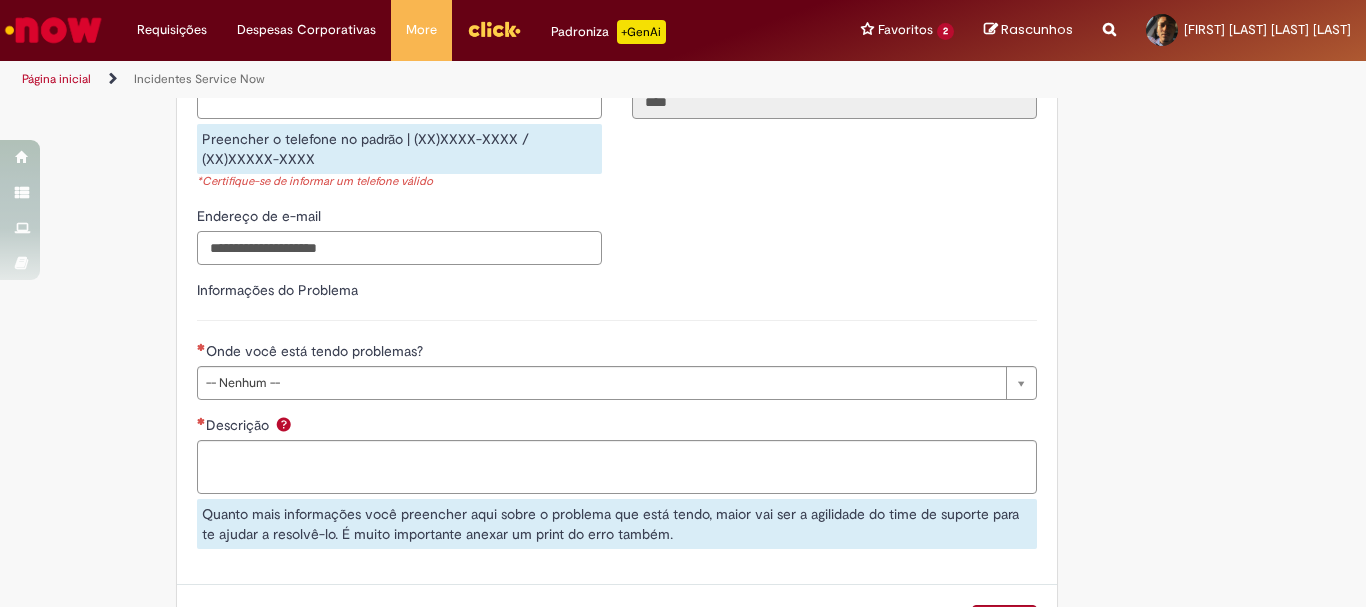 click on "**********" at bounding box center [399, 248] 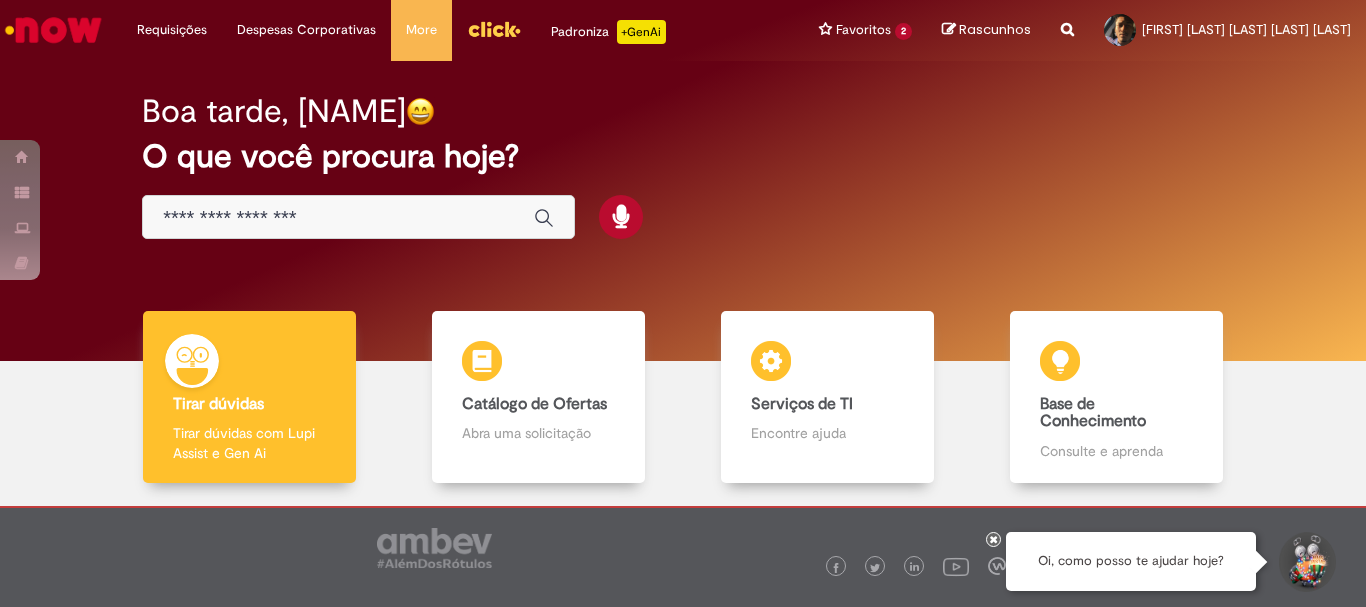 scroll, scrollTop: 0, scrollLeft: 0, axis: both 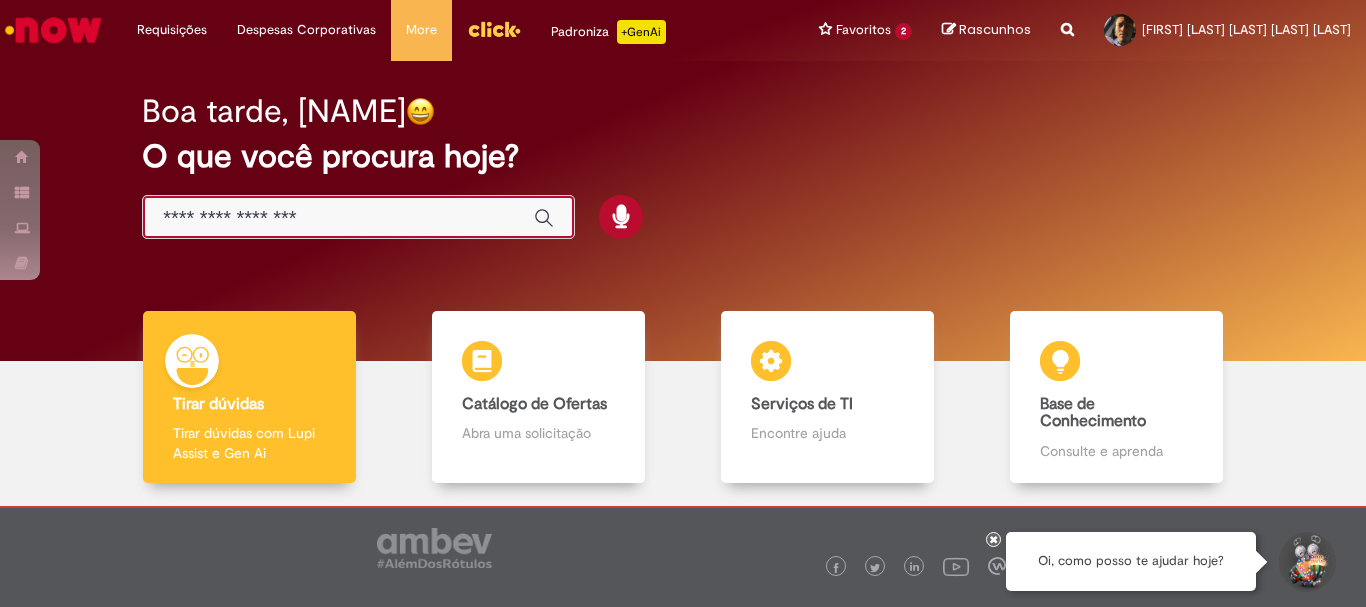 click at bounding box center (338, 218) 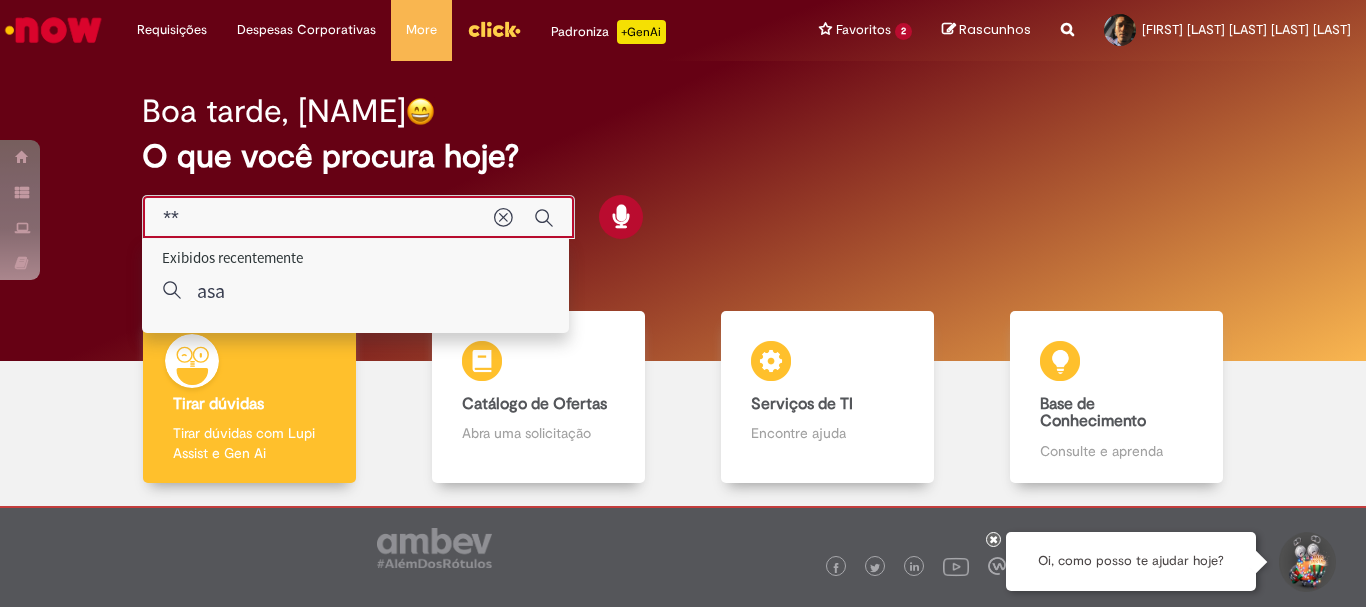 type on "*" 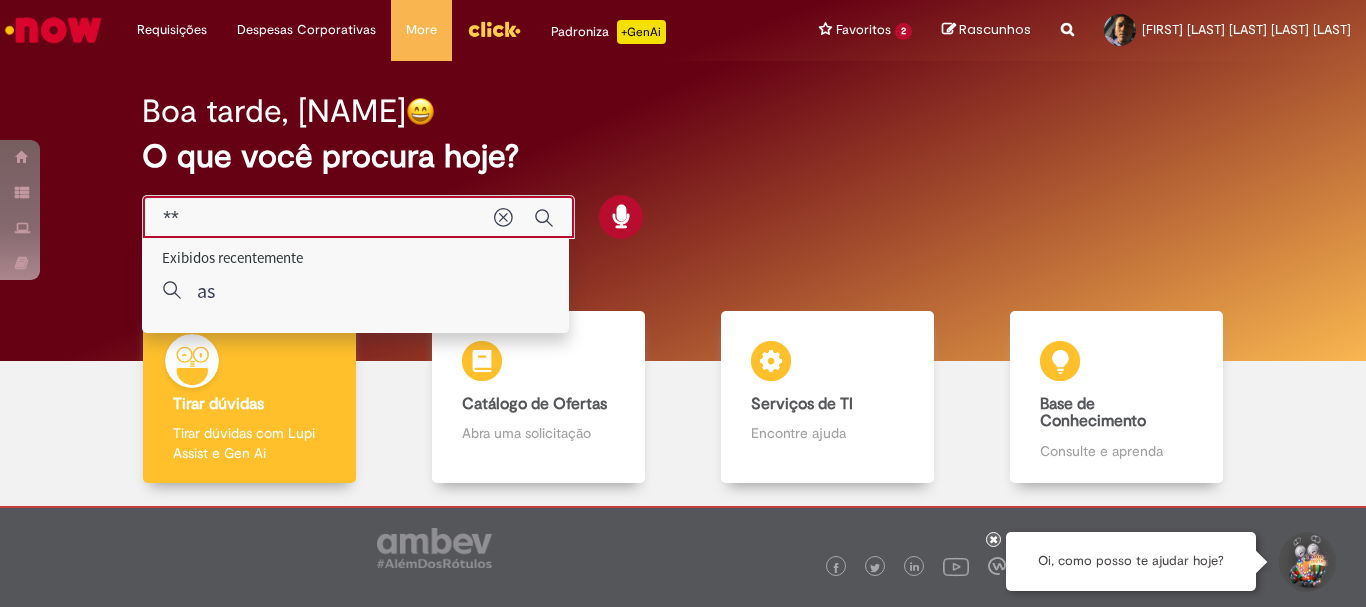 type on "*" 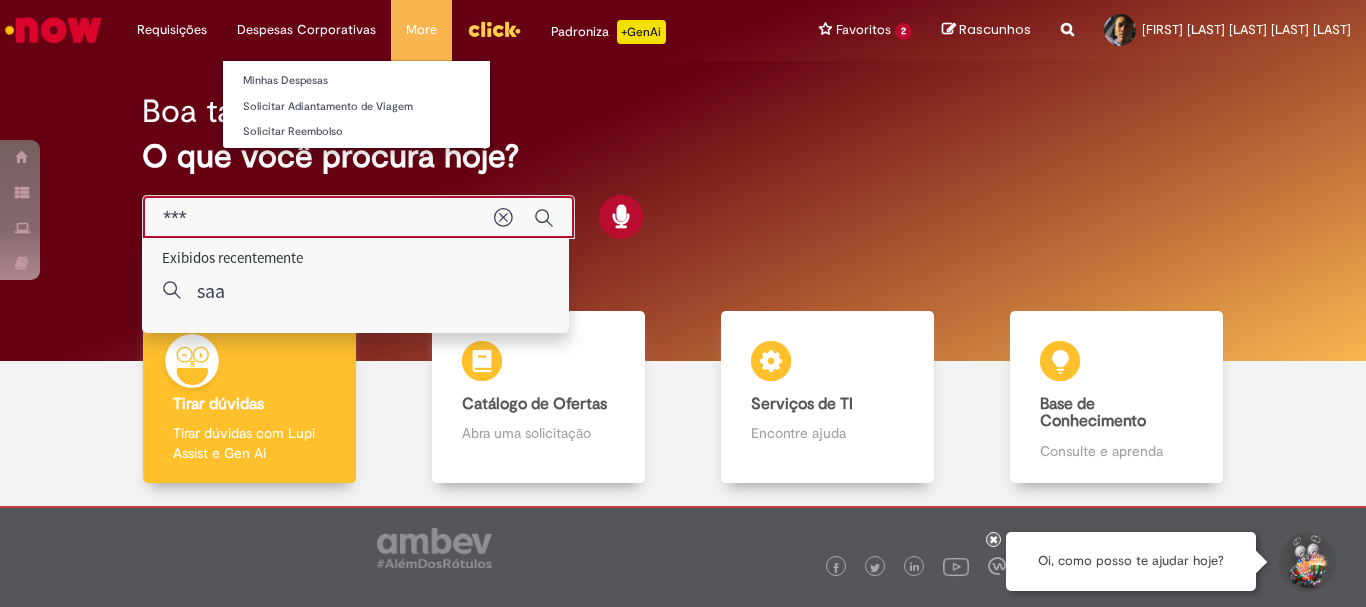 type on "***" 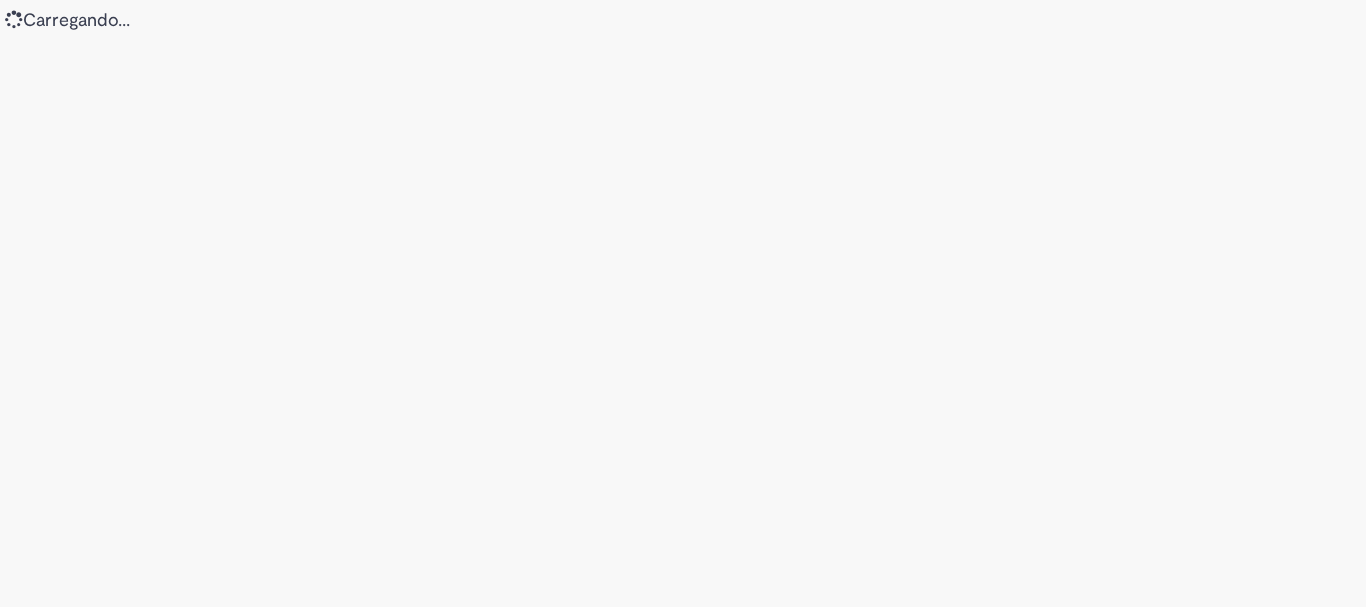 scroll, scrollTop: 0, scrollLeft: 0, axis: both 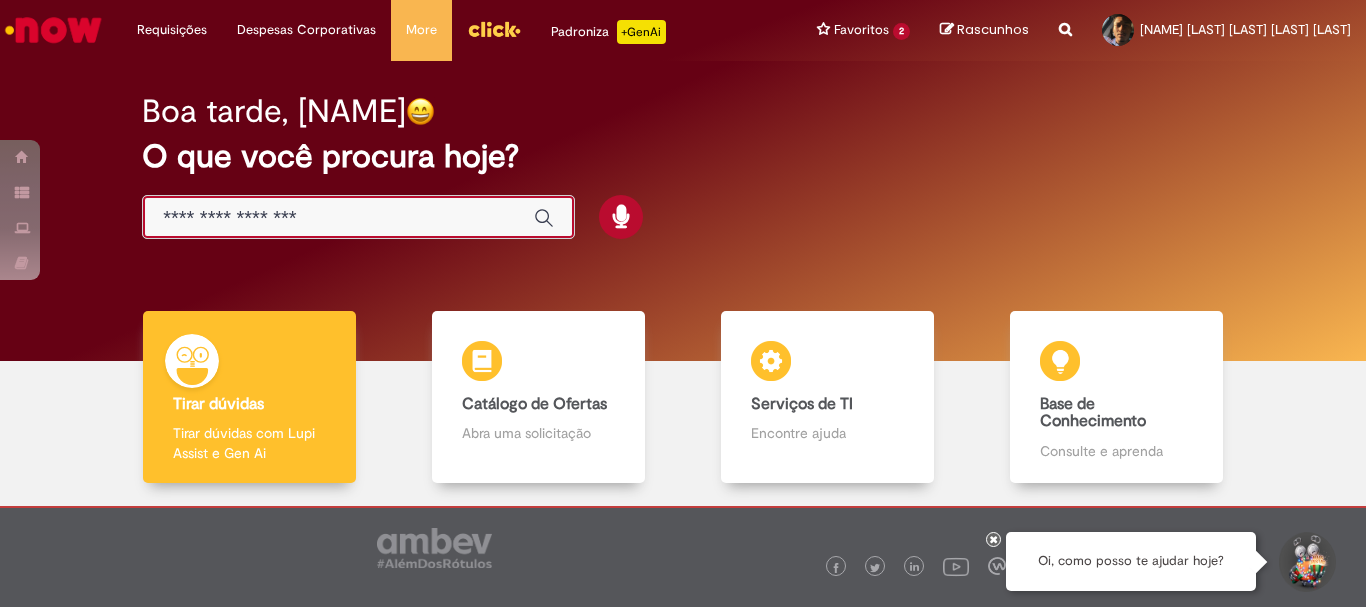 click at bounding box center [338, 218] 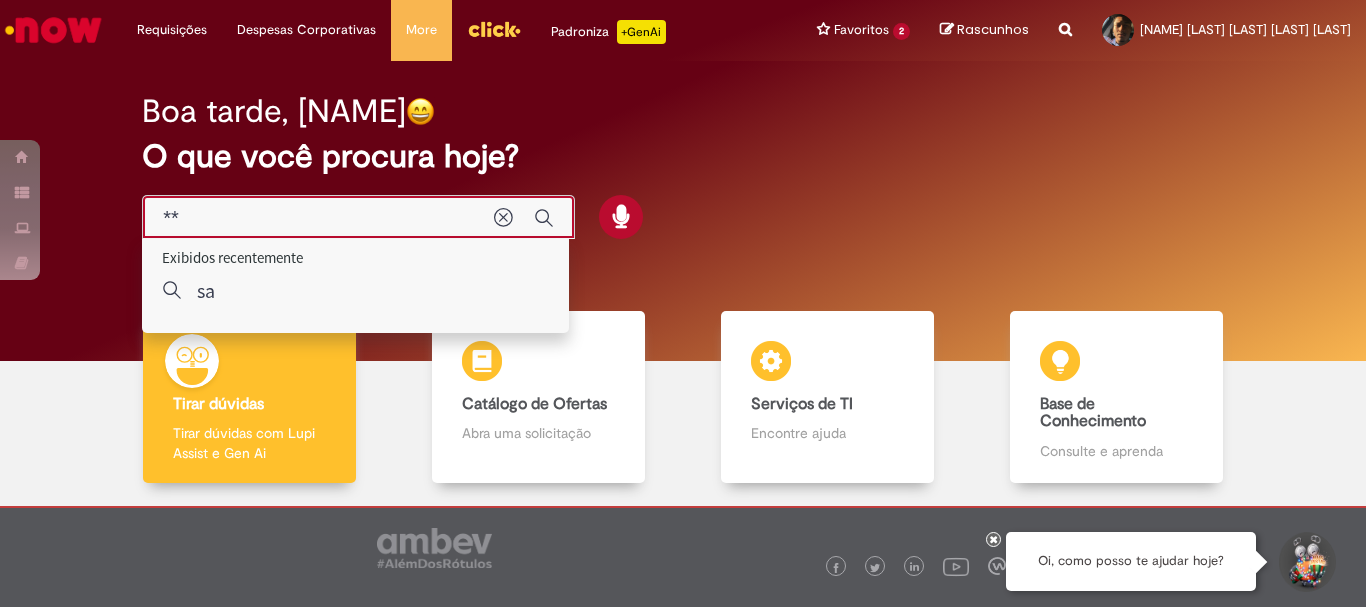 type on "***" 